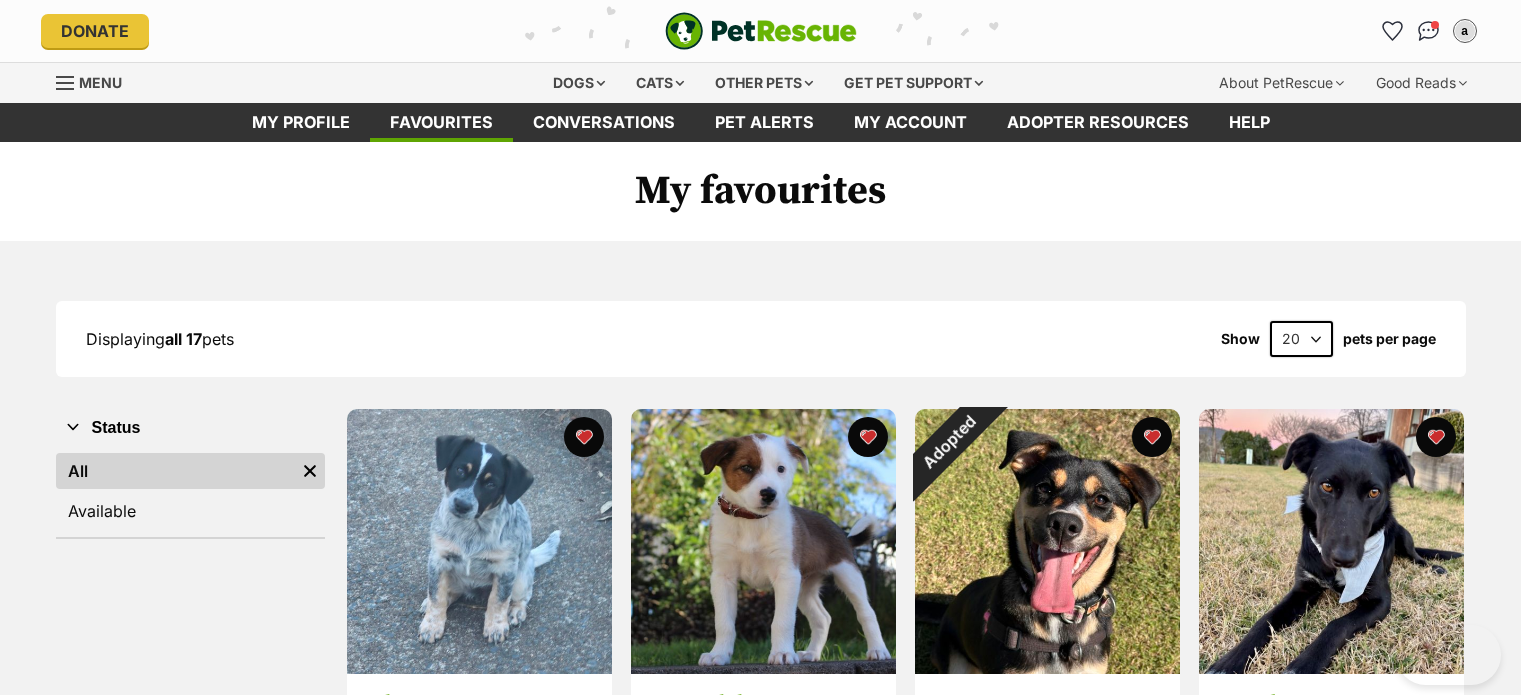 scroll, scrollTop: 0, scrollLeft: 0, axis: both 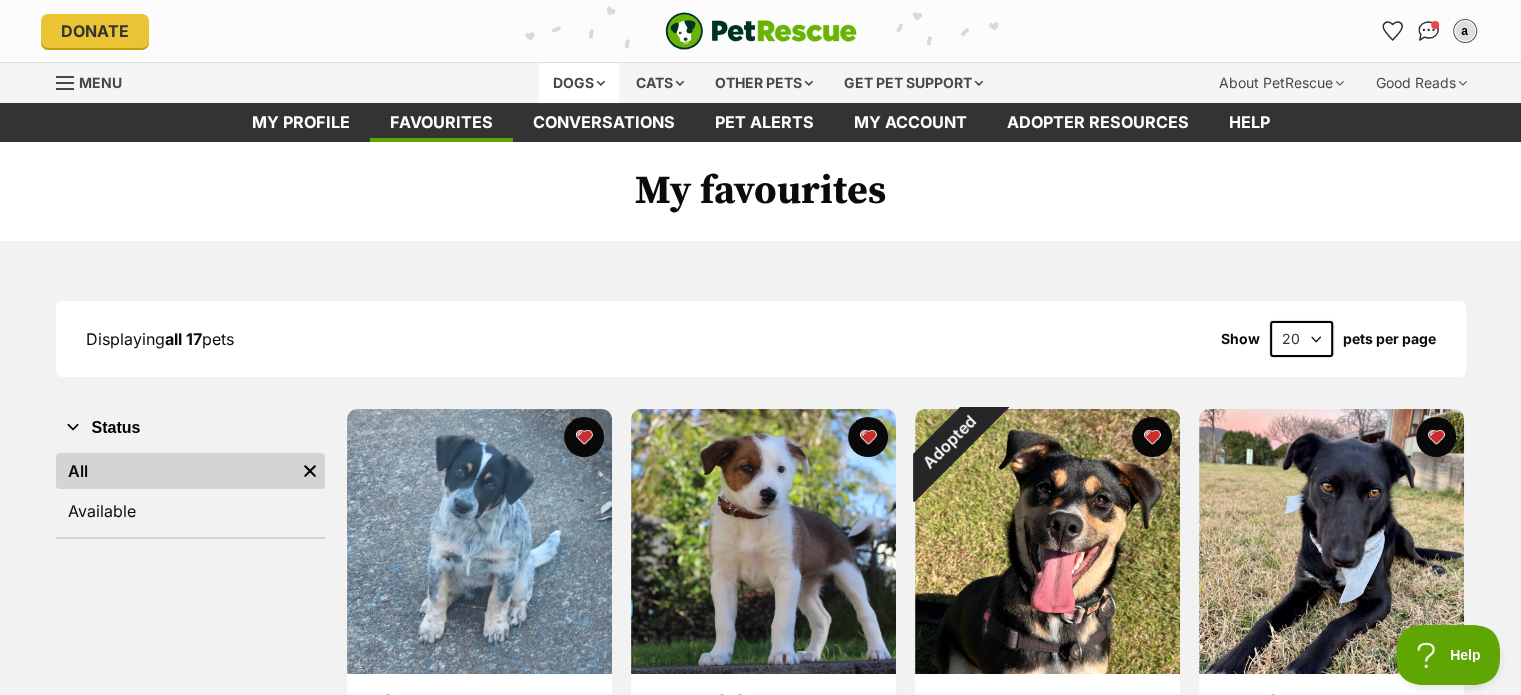 click on "Dogs" at bounding box center (579, 83) 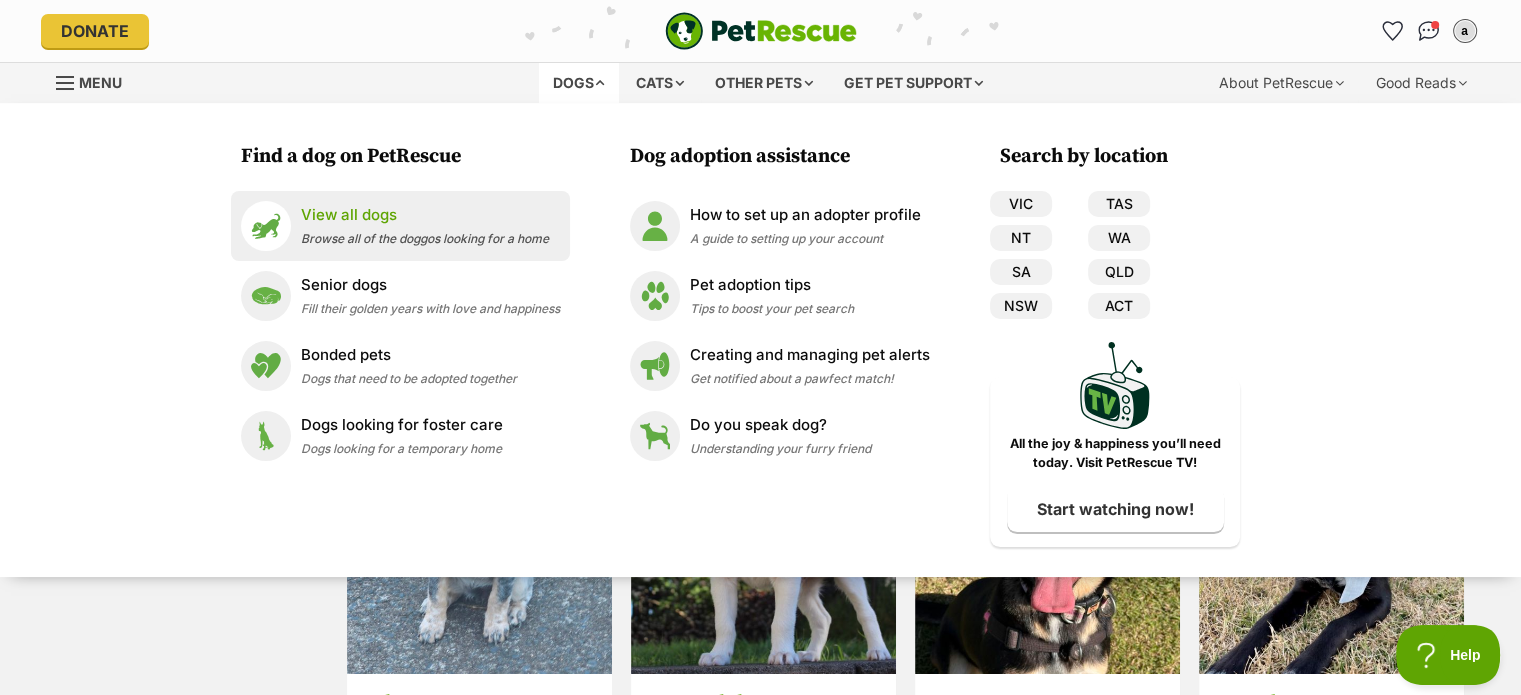 click on "Browse all of the doggos looking for a home" at bounding box center [425, 238] 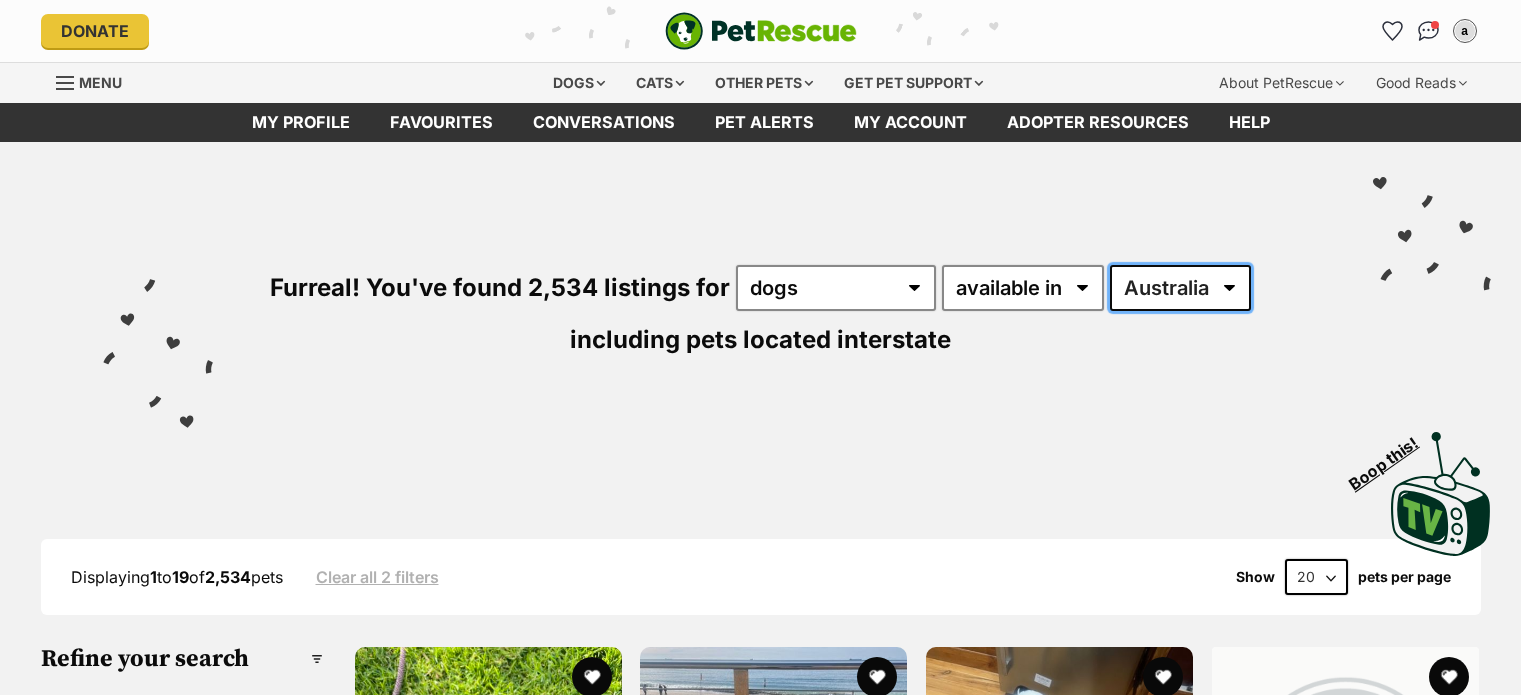 scroll, scrollTop: 0, scrollLeft: 0, axis: both 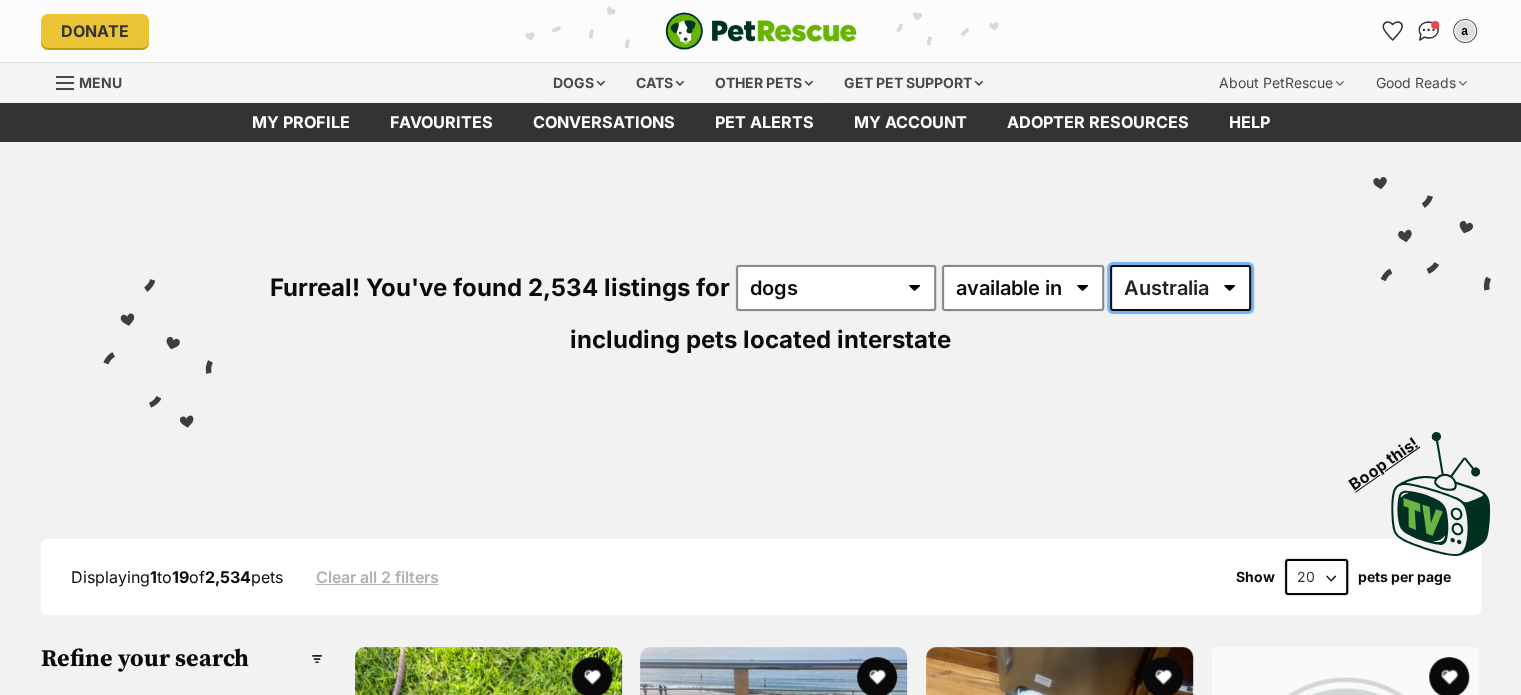 click on "Australia
ACT
NSW
NT
QLD
SA
TAS
VIC
WA" at bounding box center [1180, 288] 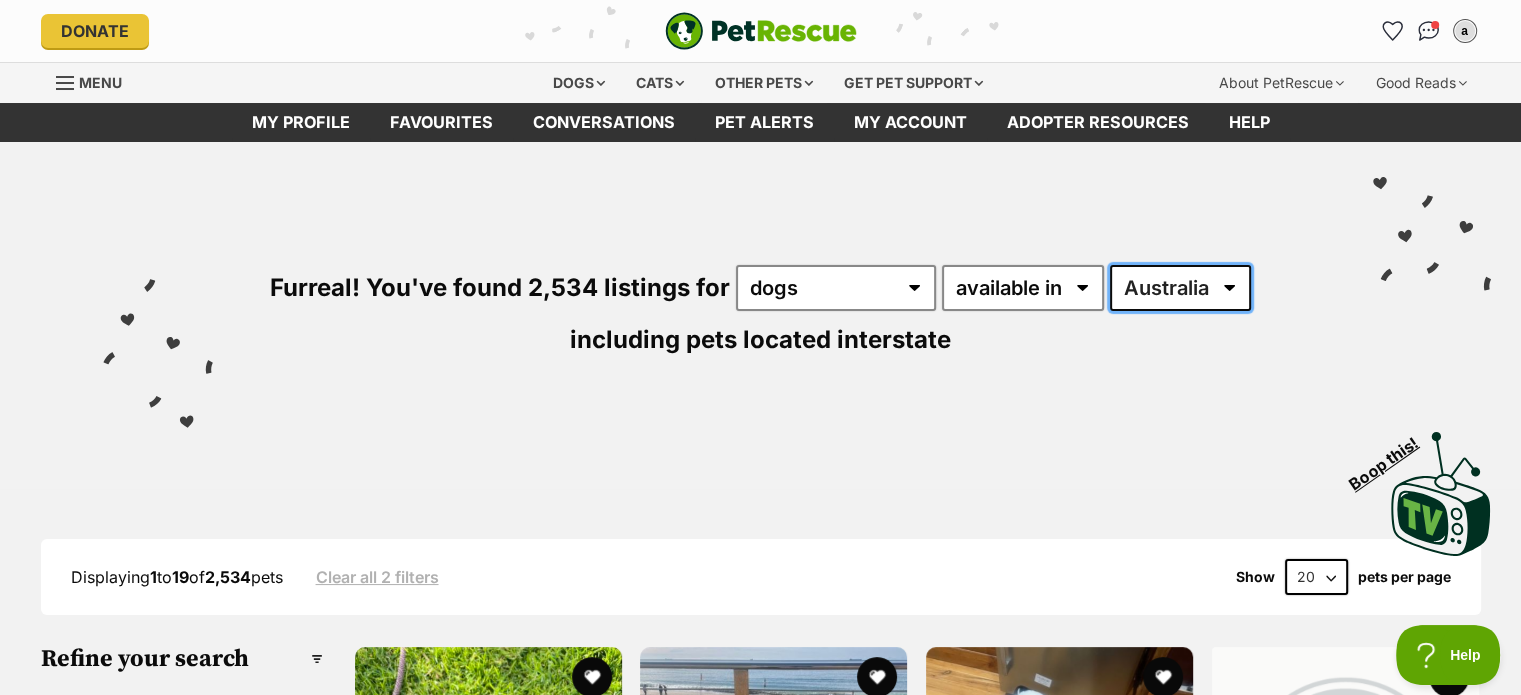scroll, scrollTop: 0, scrollLeft: 0, axis: both 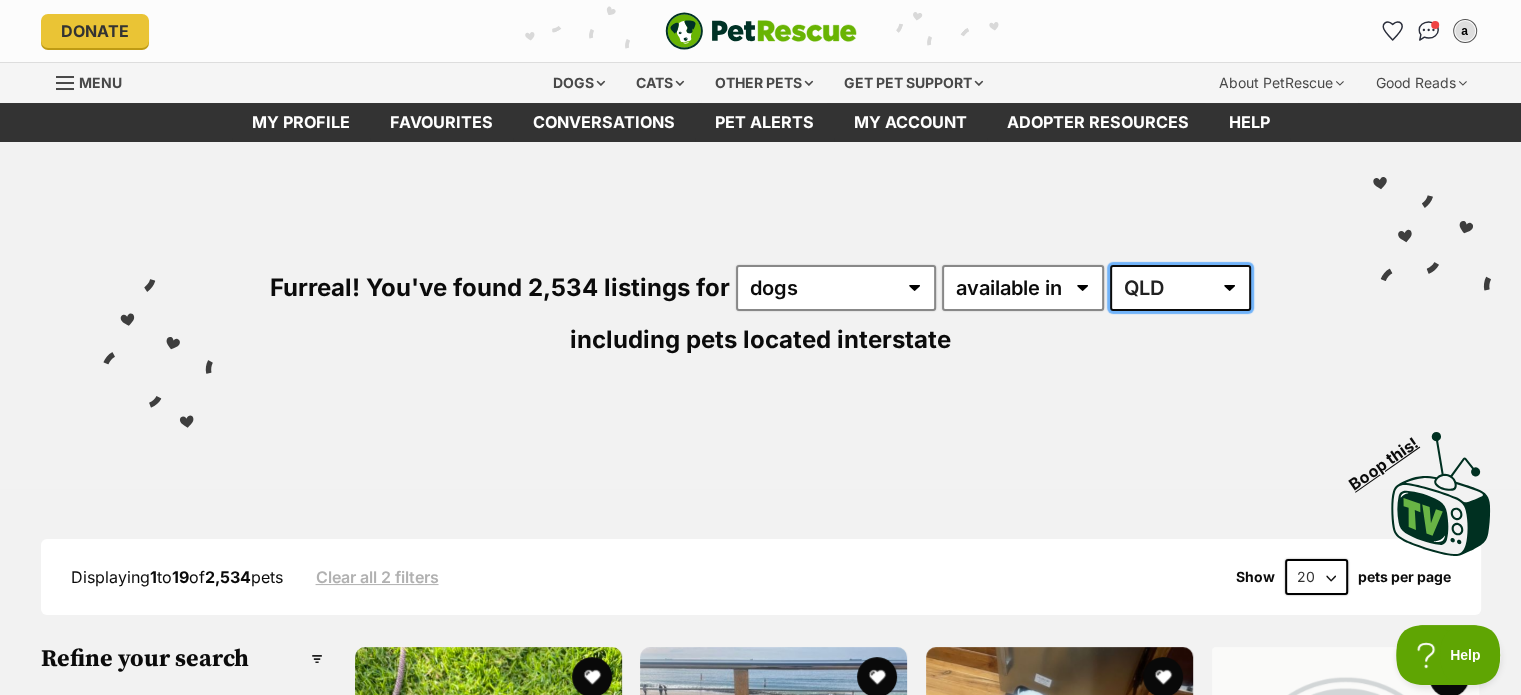 click on "Australia
ACT
NSW
NT
QLD
SA
TAS
VIC
WA" at bounding box center [1180, 288] 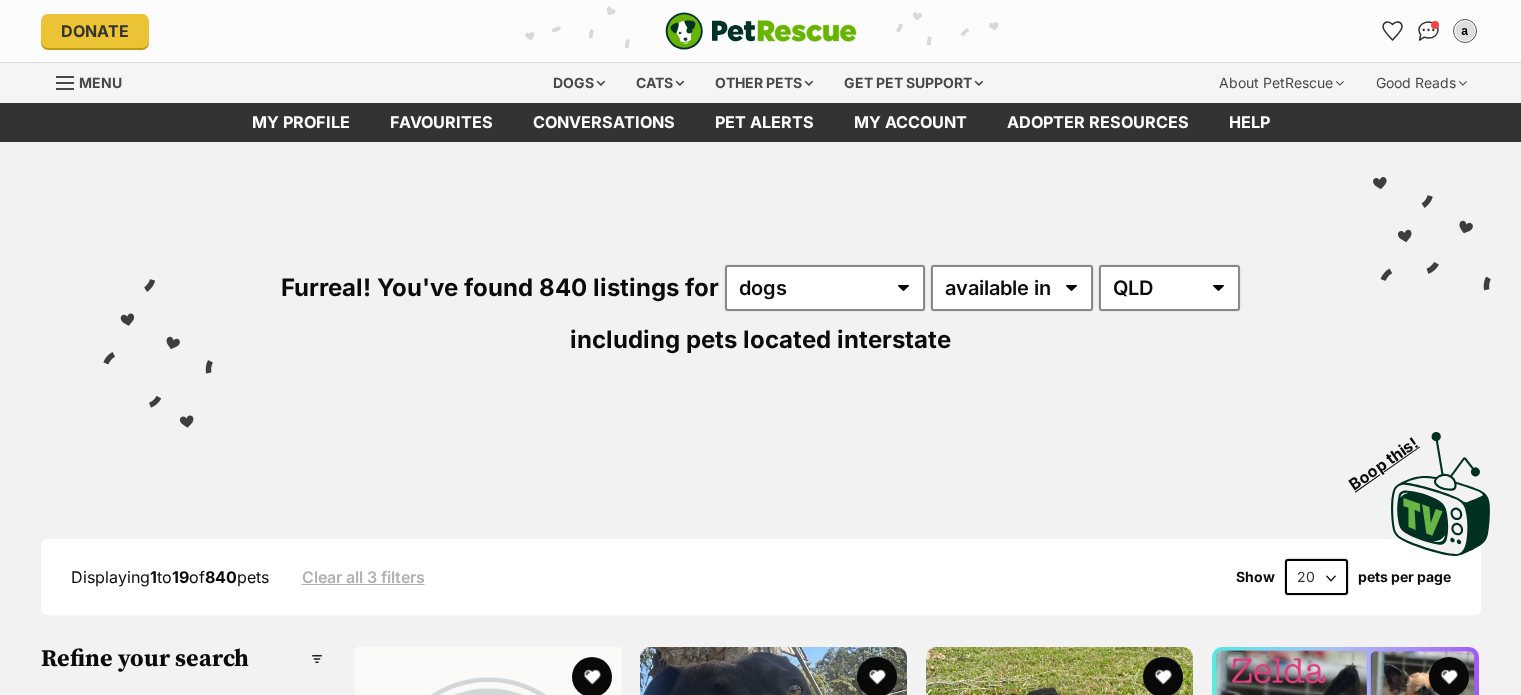 scroll, scrollTop: 0, scrollLeft: 0, axis: both 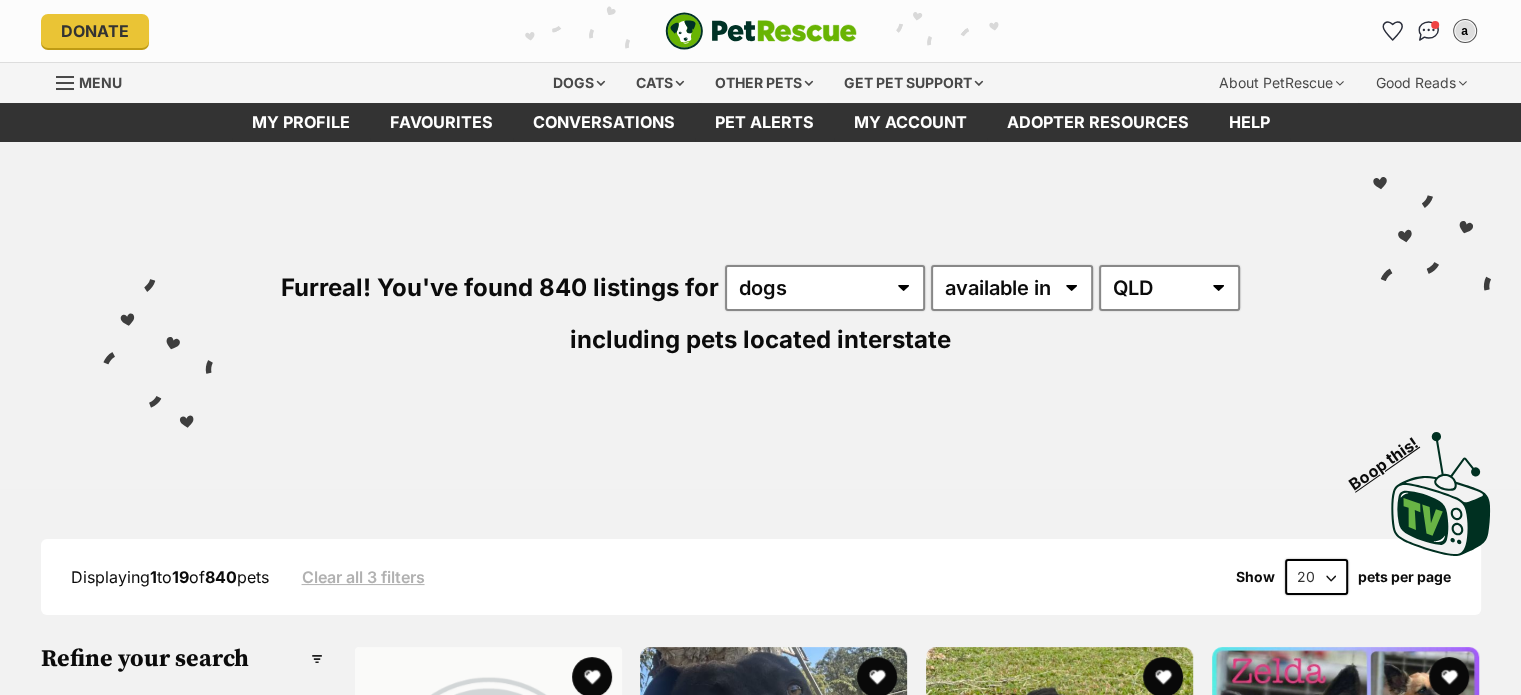 select on "disabled" 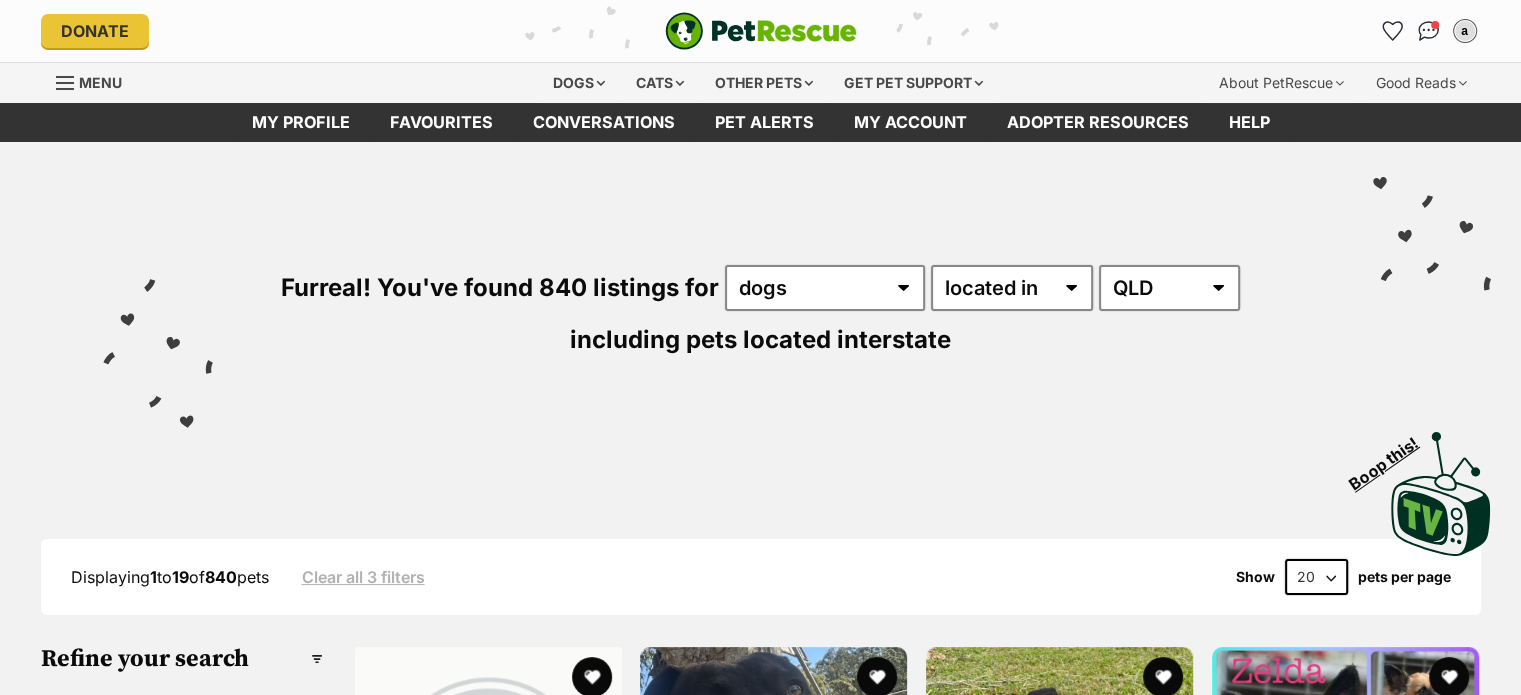click on "available in
located in" at bounding box center [1012, 288] 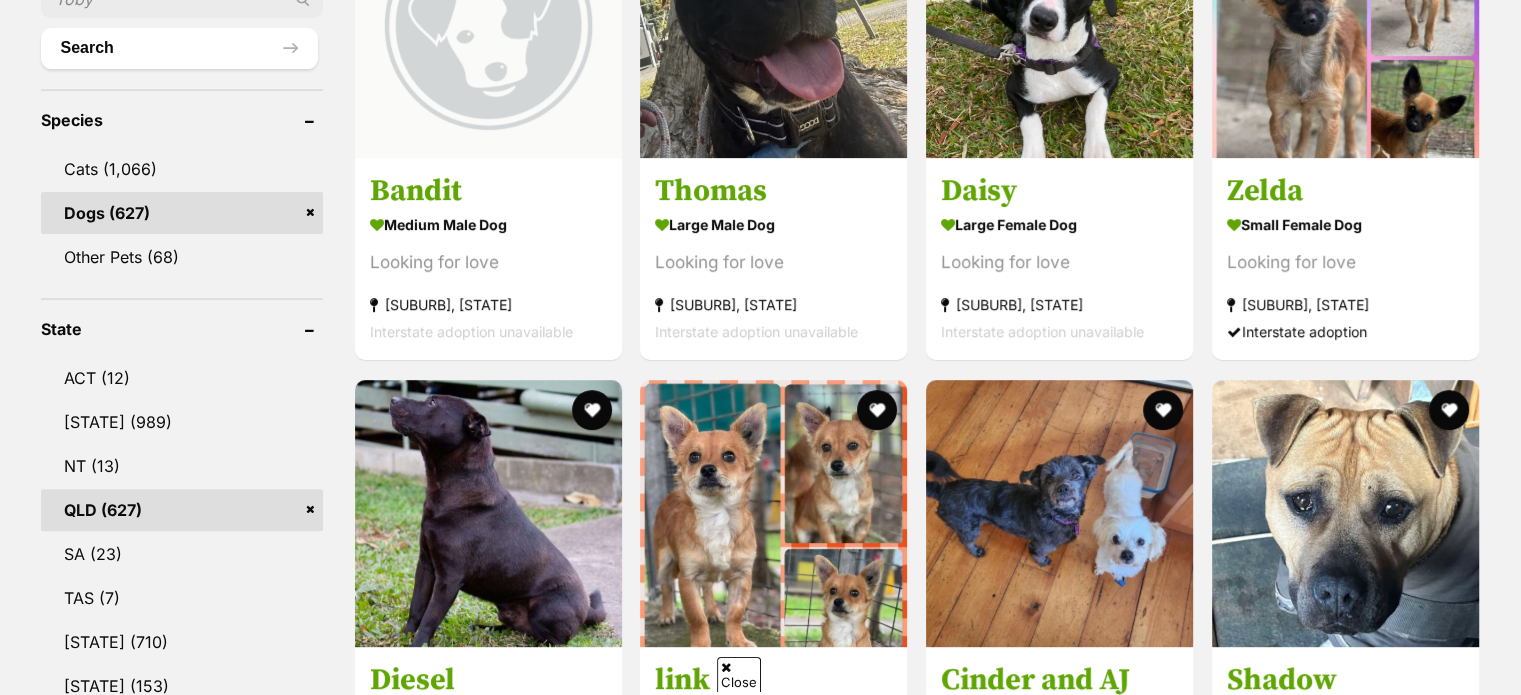 scroll, scrollTop: 801, scrollLeft: 0, axis: vertical 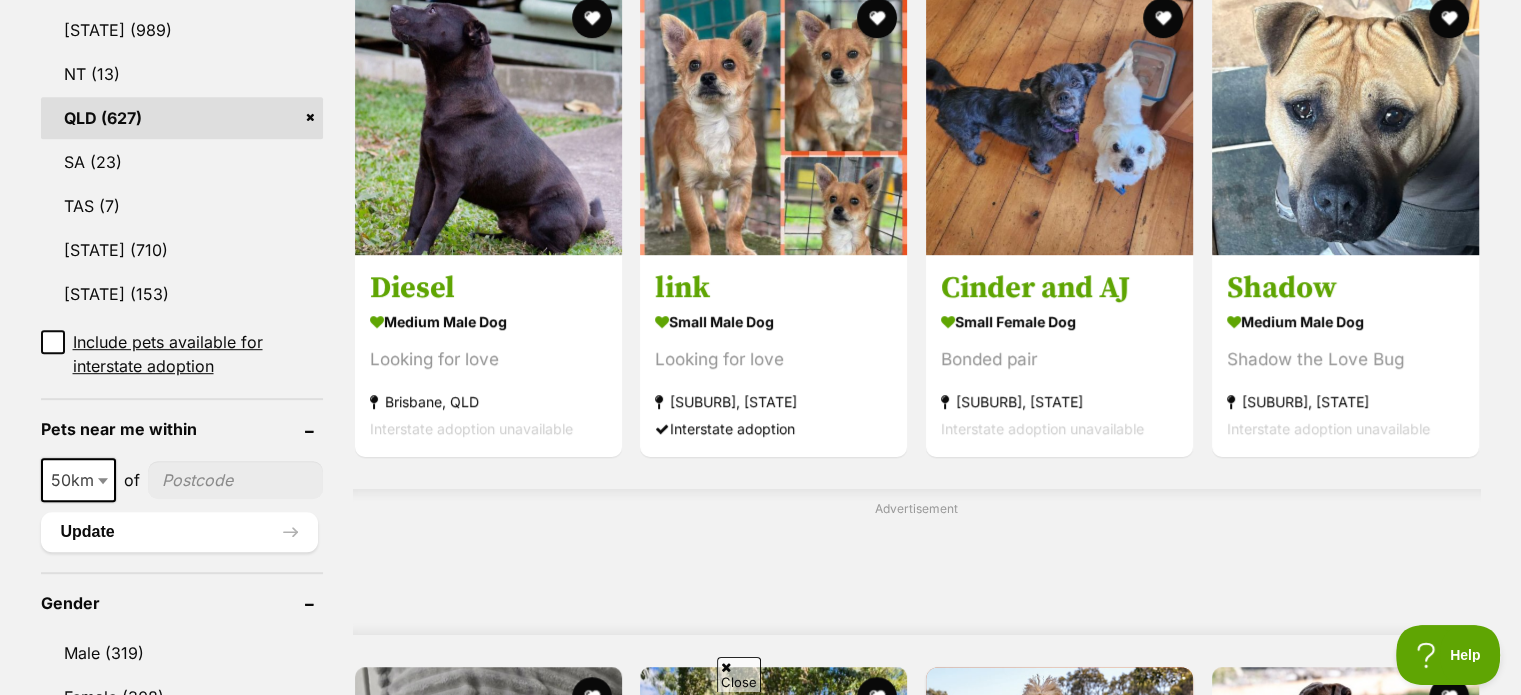 click at bounding box center (235, 480) 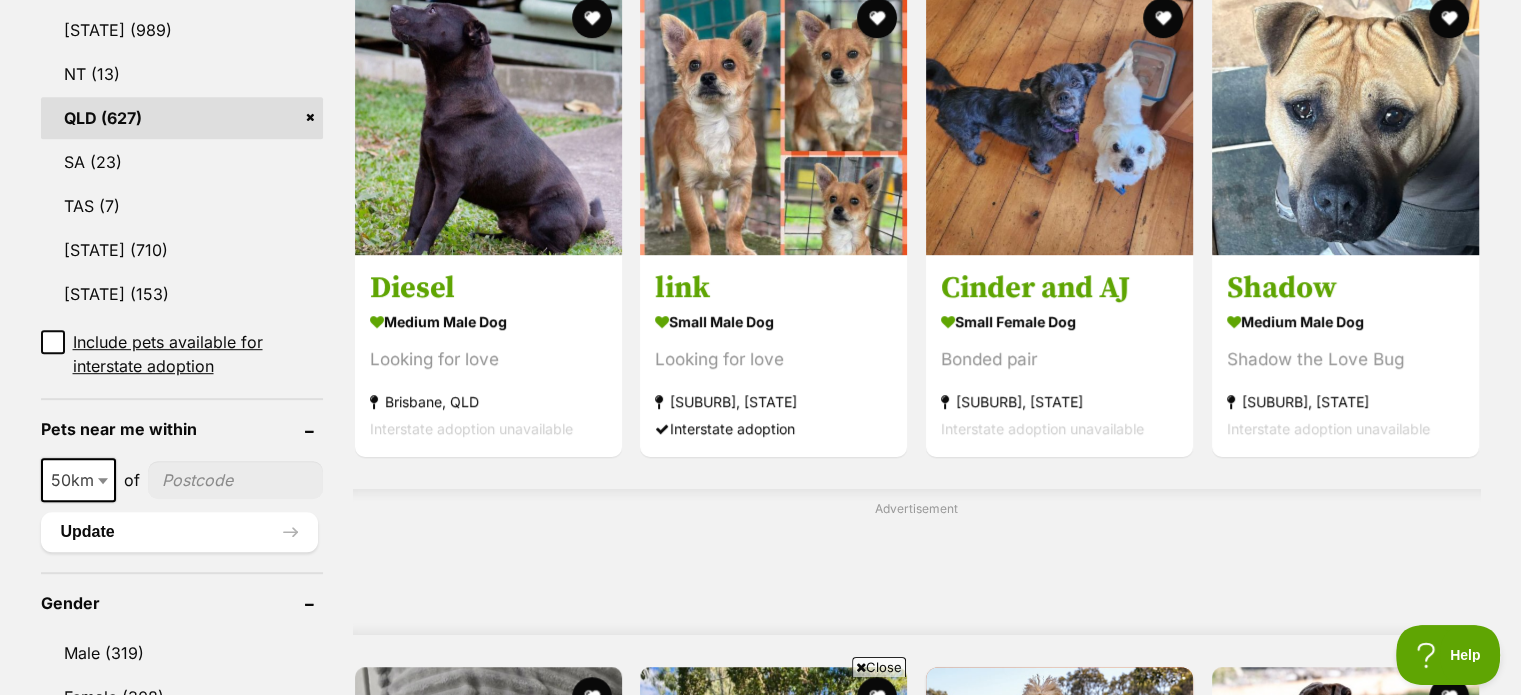 type on "4301" 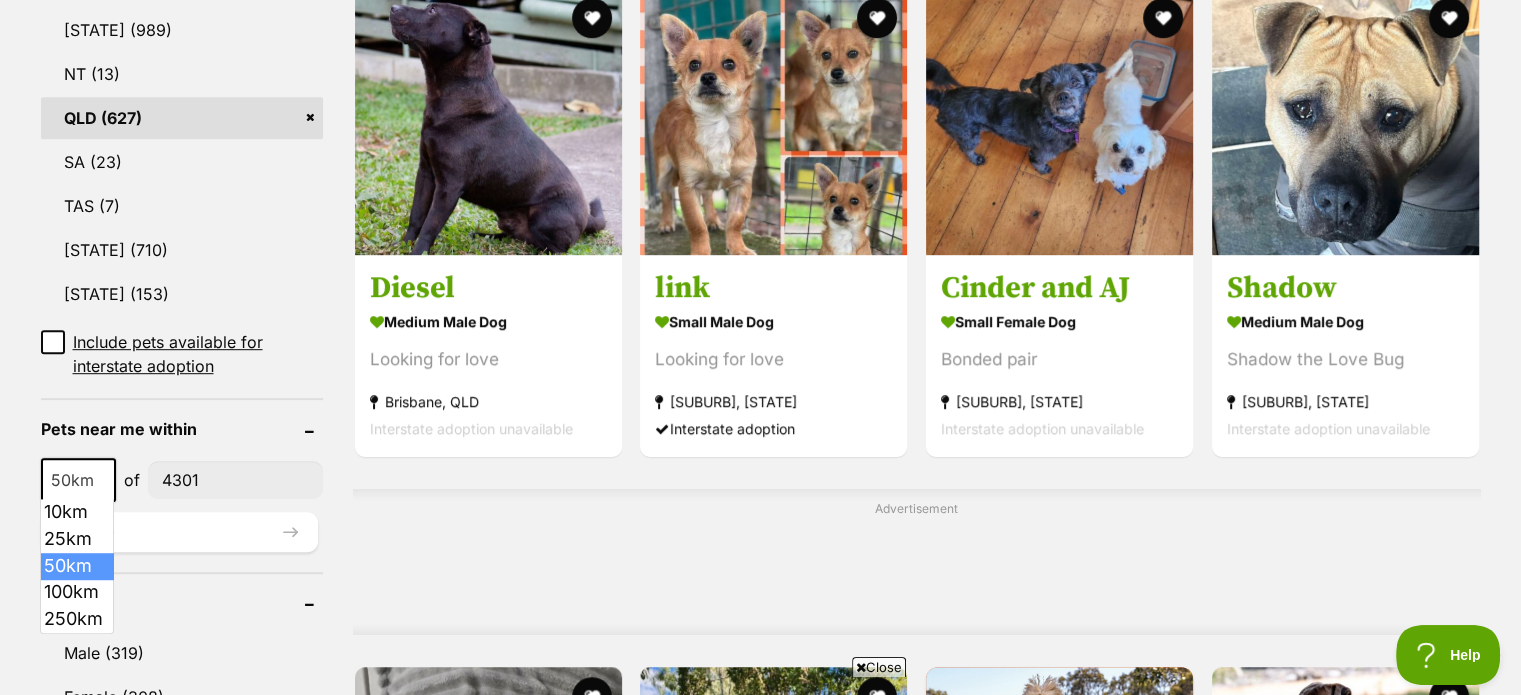 click on "50km" at bounding box center [78, 480] 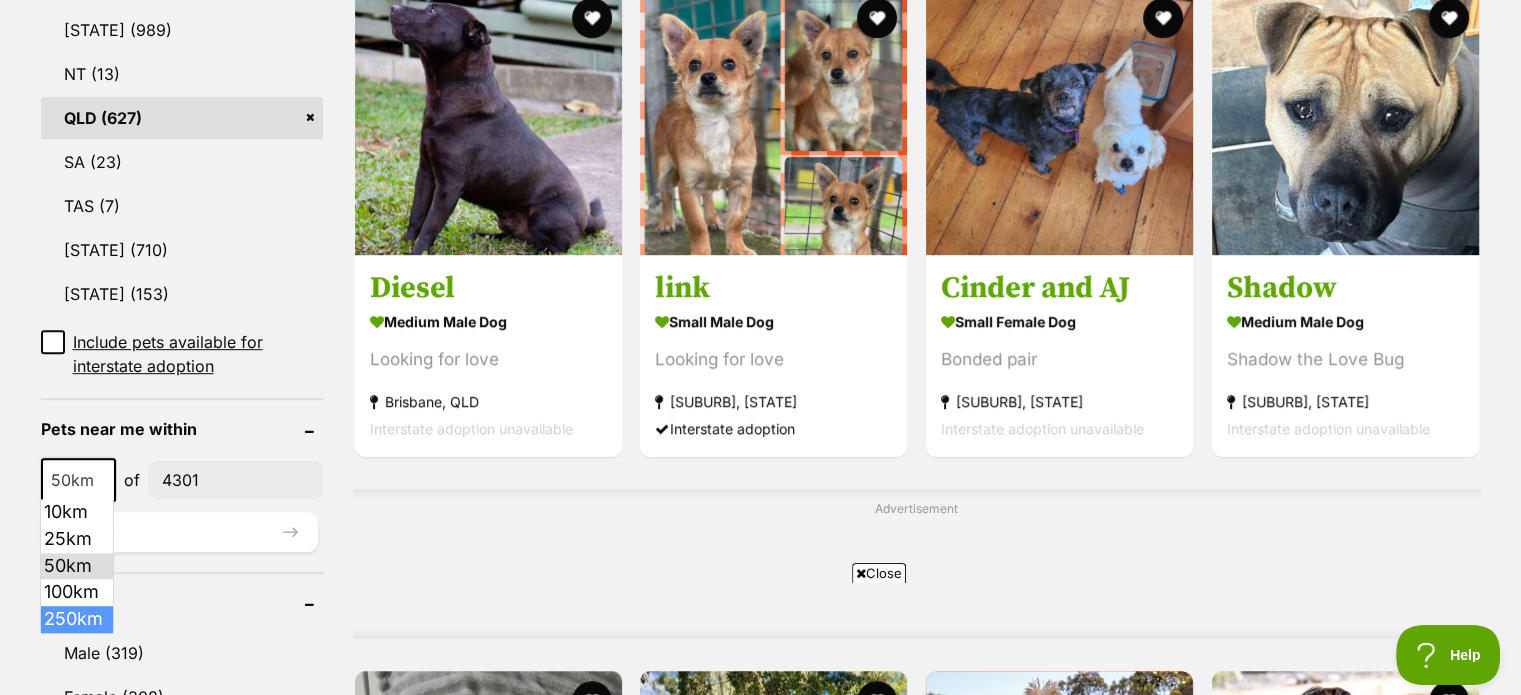 select on "250" 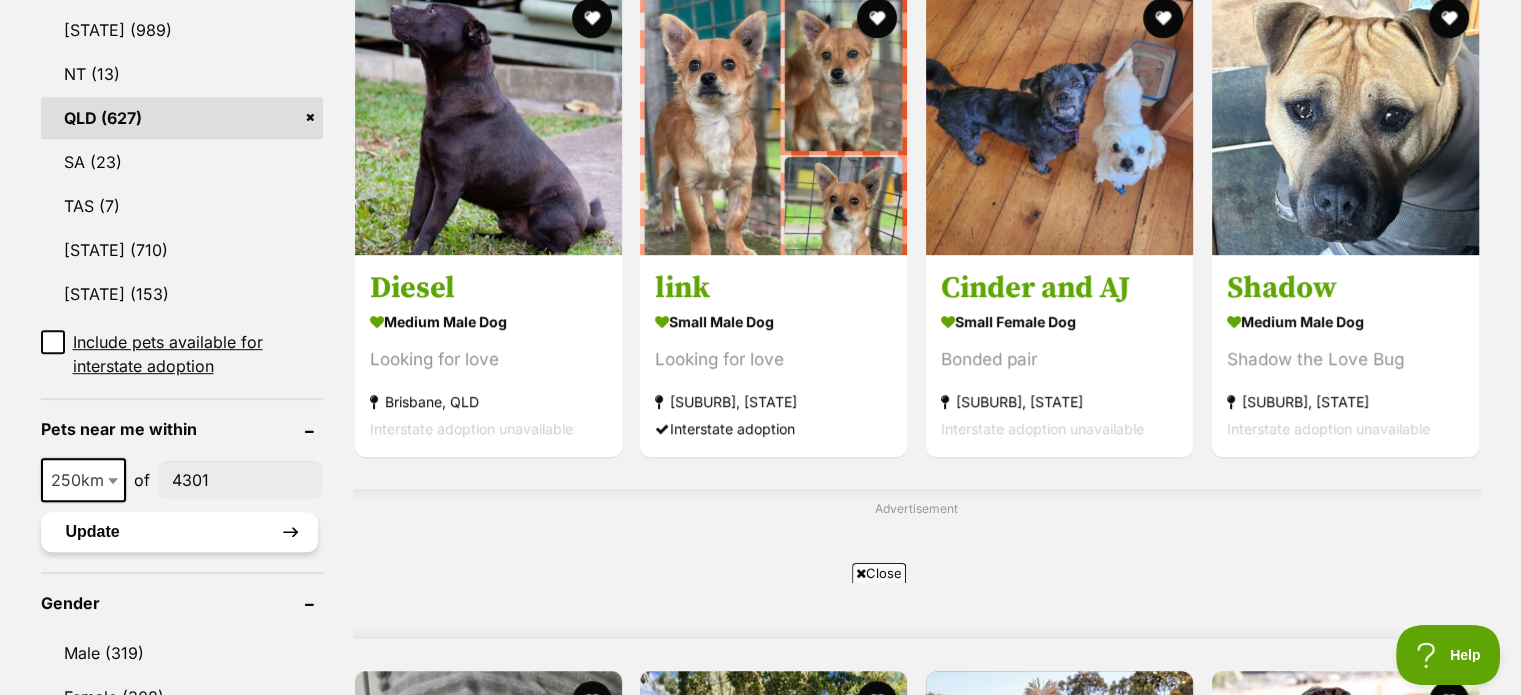 click on "Update" at bounding box center (179, 532) 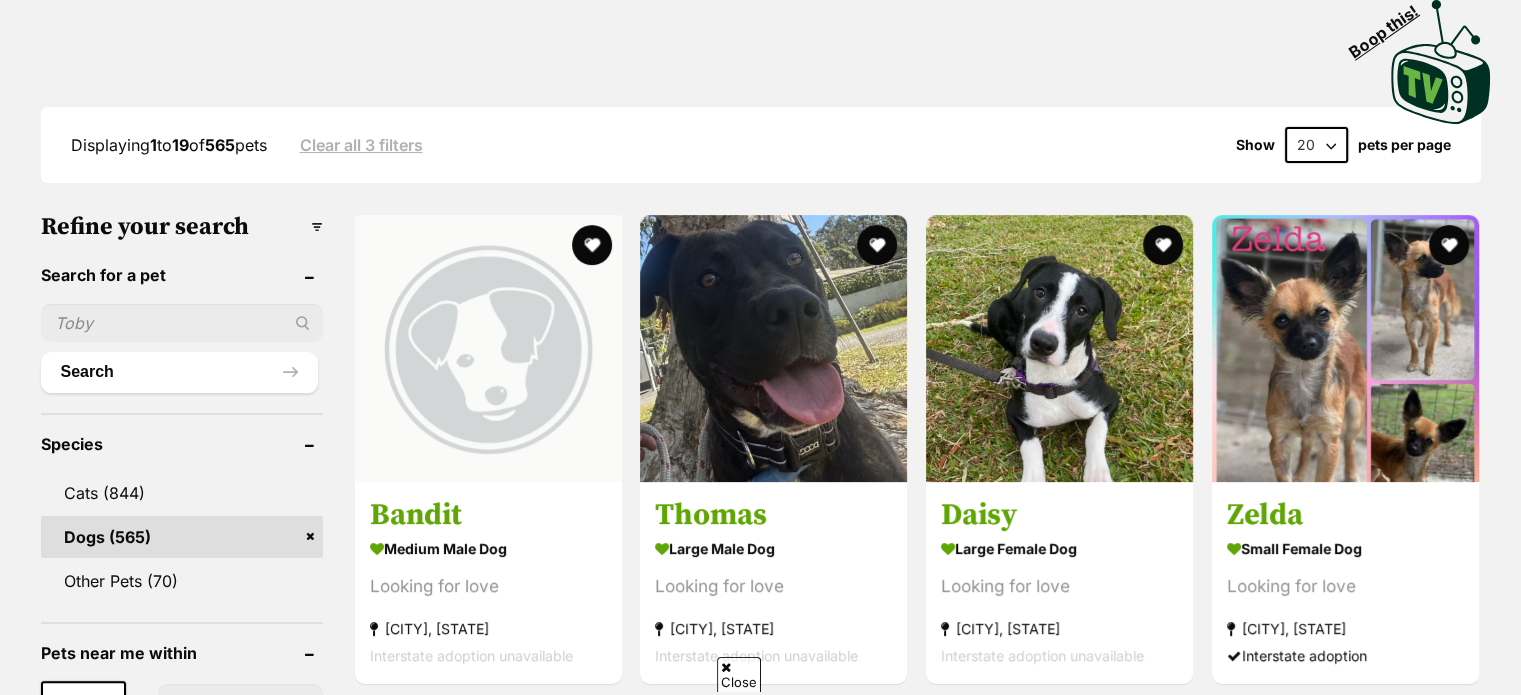 scroll, scrollTop: 400, scrollLeft: 0, axis: vertical 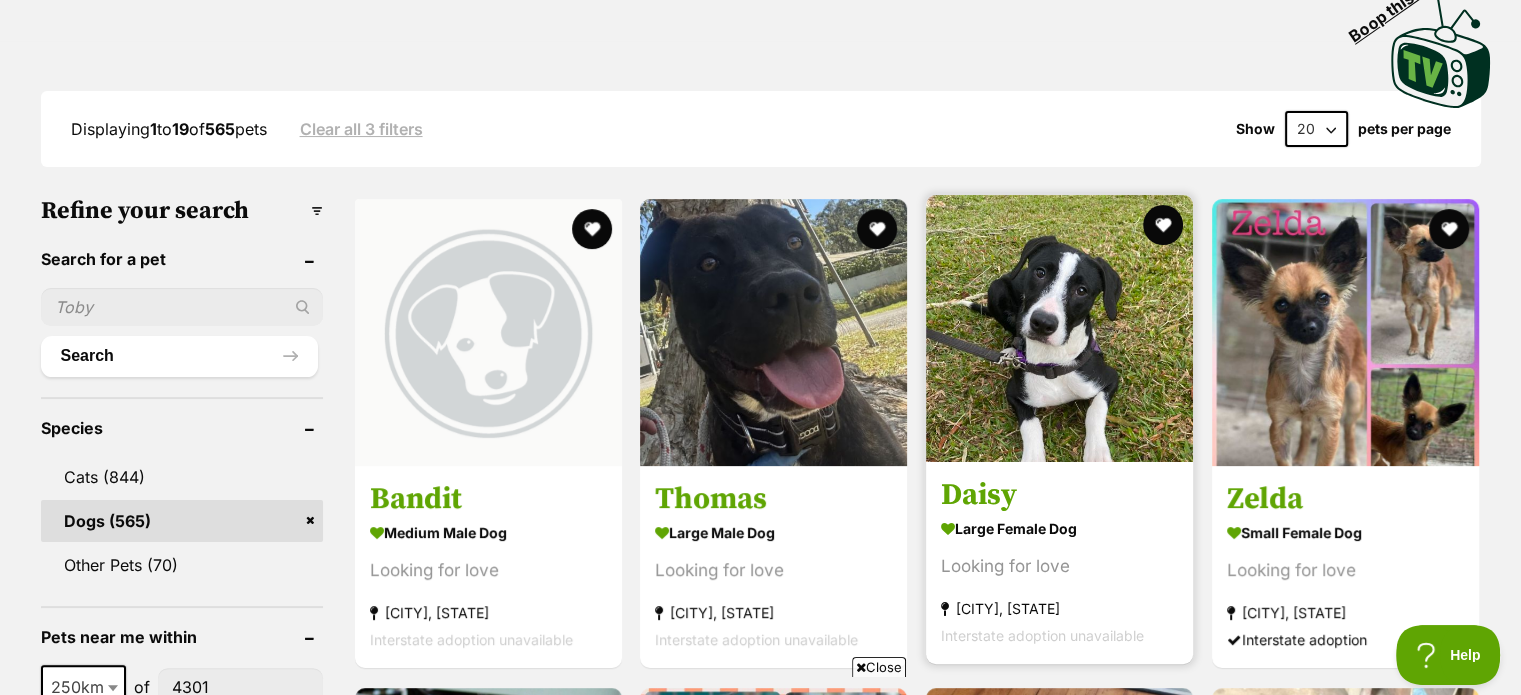 click at bounding box center (1059, 328) 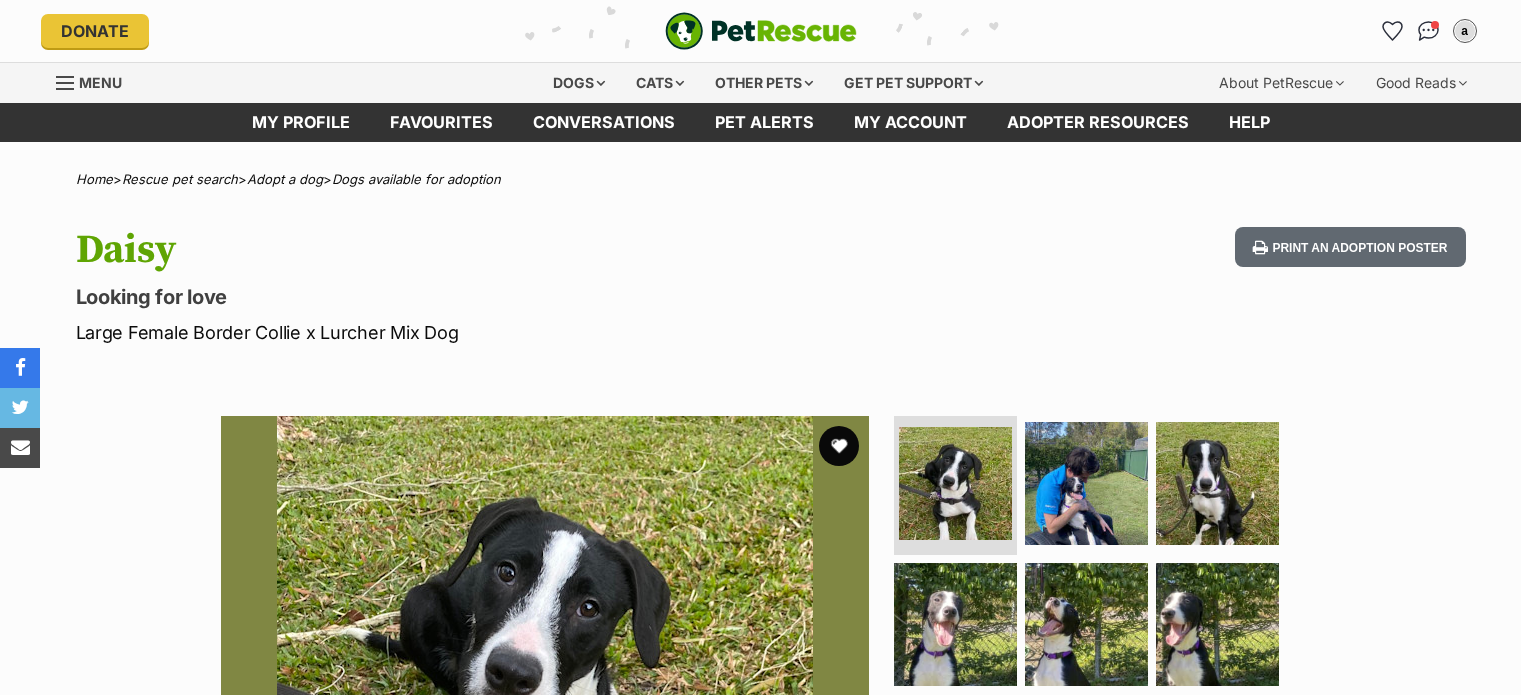 scroll, scrollTop: 0, scrollLeft: 0, axis: both 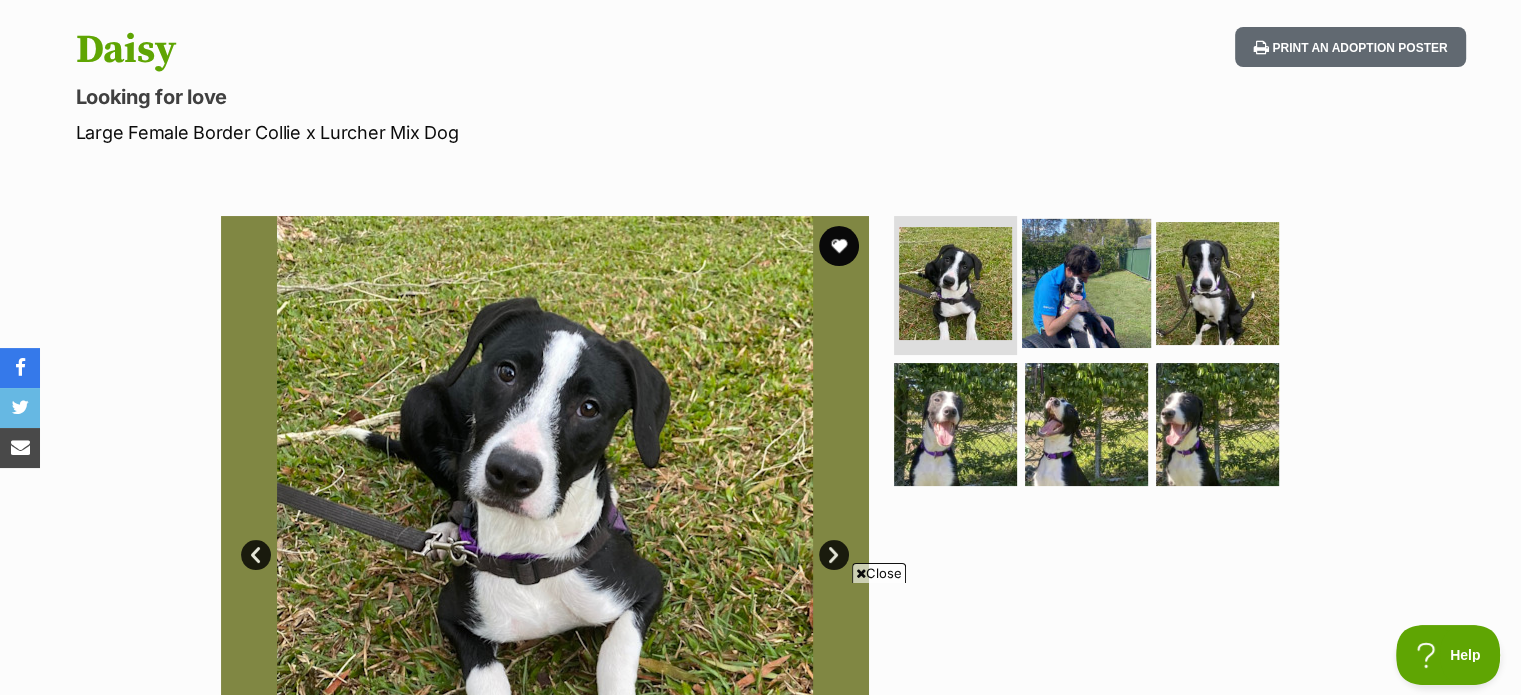 click at bounding box center (1086, 282) 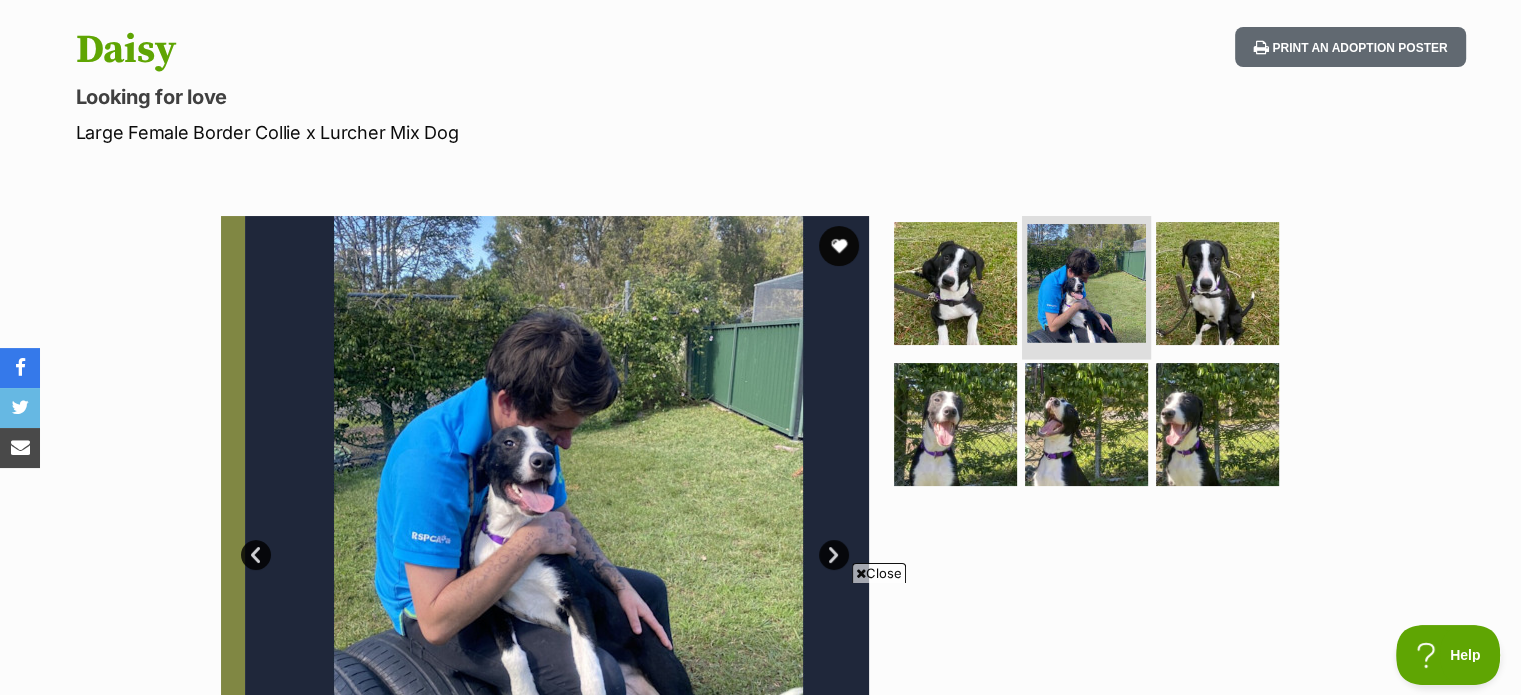 scroll, scrollTop: 0, scrollLeft: 0, axis: both 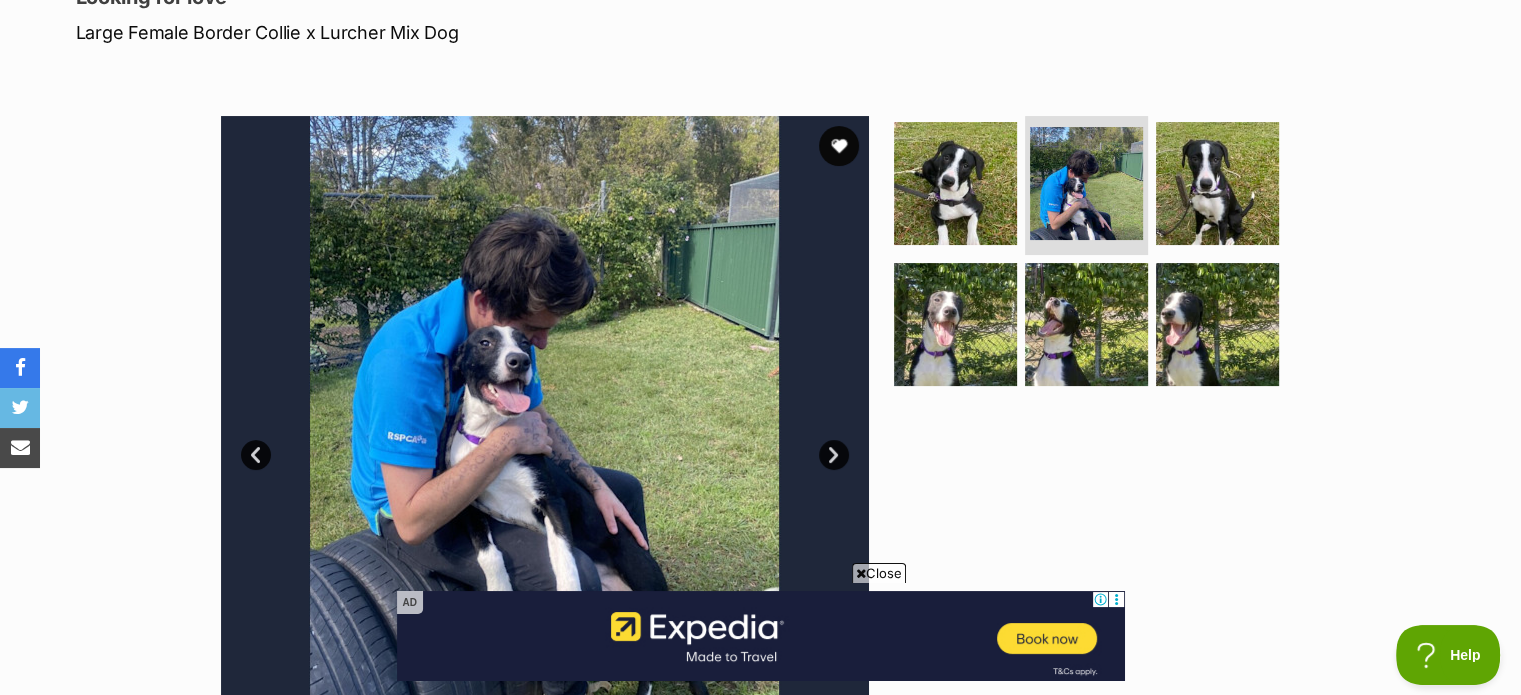 click on "Available
2
of 6 images
2
of 6 images
2
of 6 images
2
of 6 images
2
of 6 images
2
of 6 images
Next Prev 1 2 3 4 5 6" at bounding box center [761, 425] 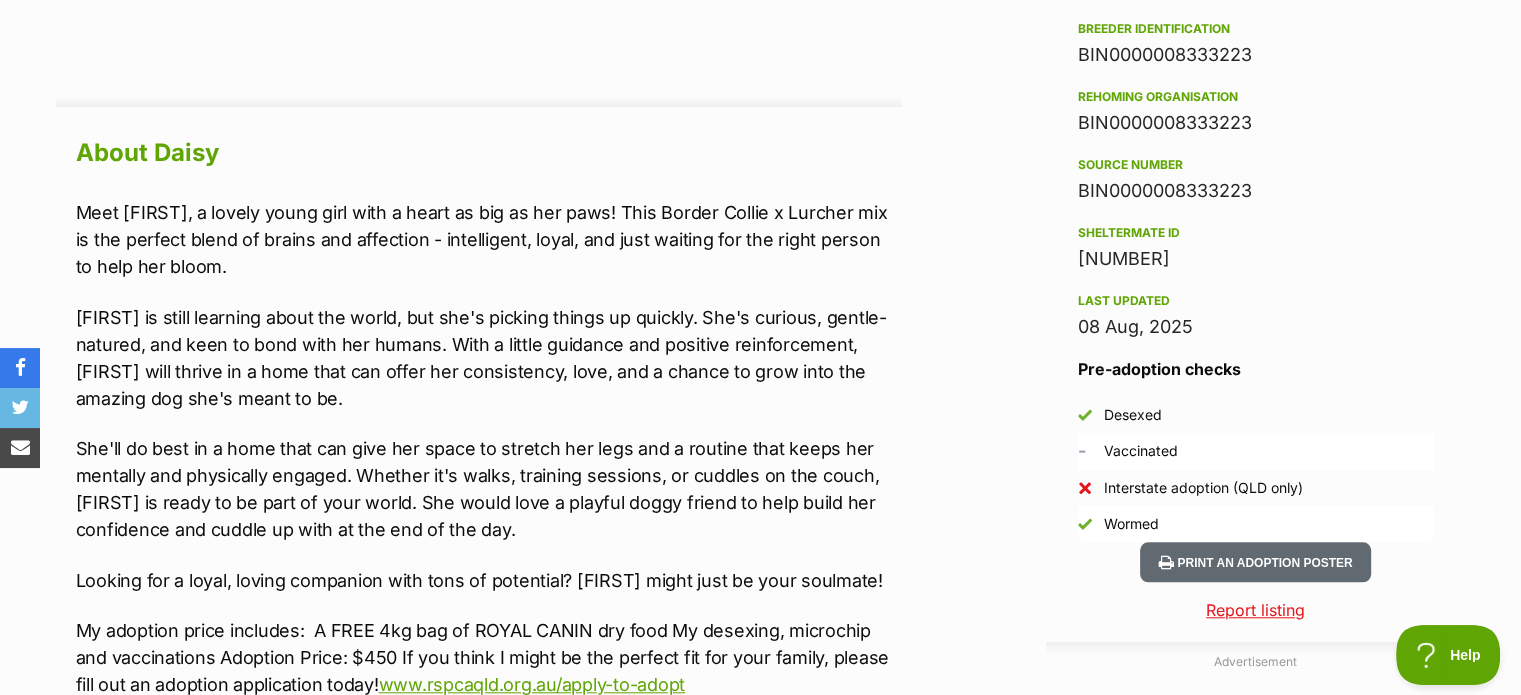 scroll, scrollTop: 1700, scrollLeft: 0, axis: vertical 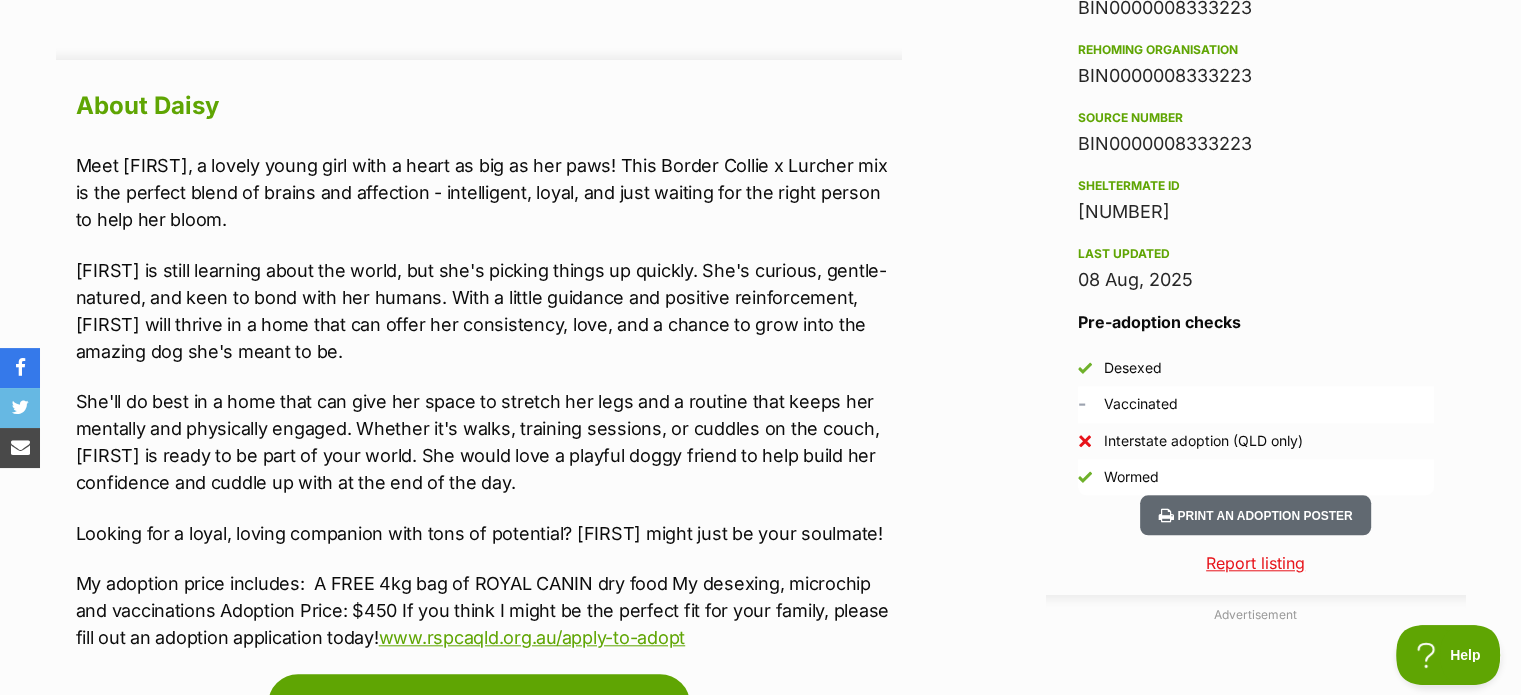 drag, startPoint x: 944, startPoint y: 277, endPoint x: 933, endPoint y: 264, distance: 17.029387 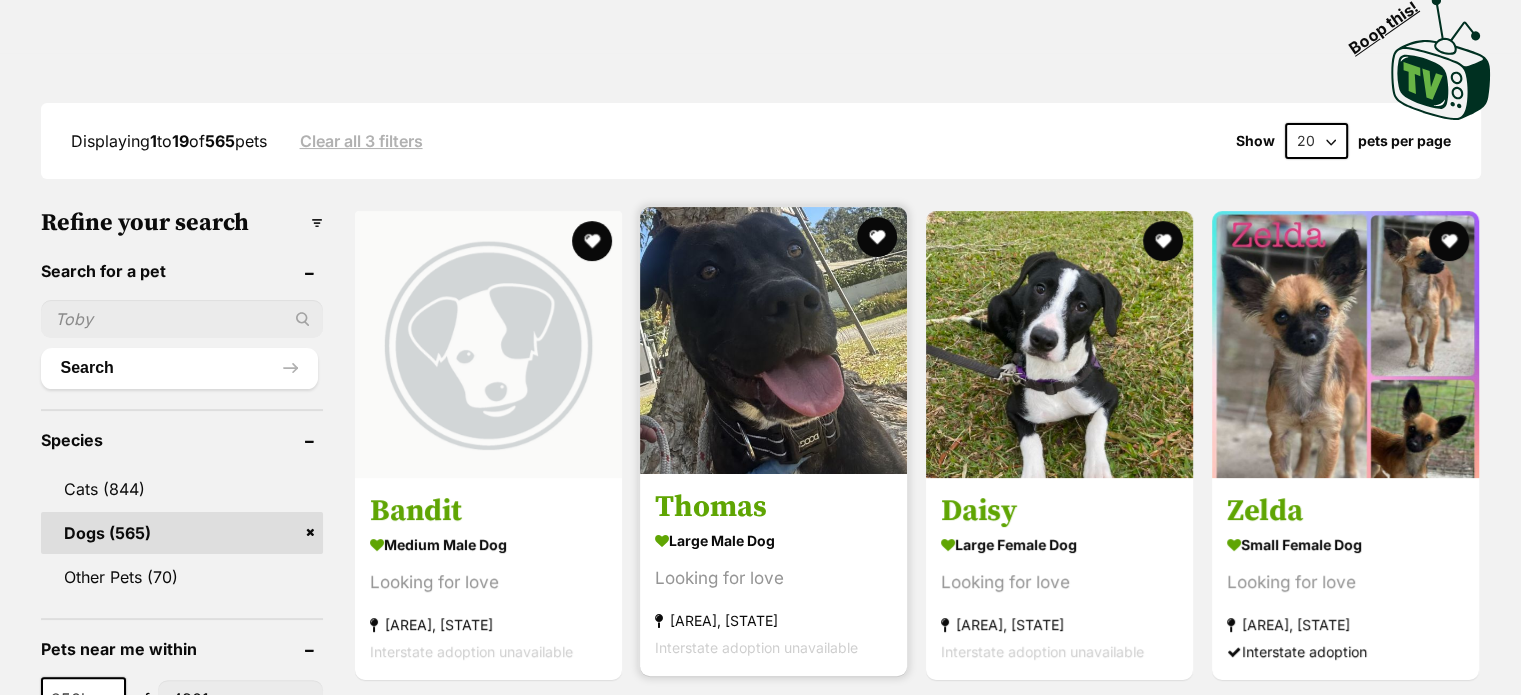 scroll, scrollTop: 388, scrollLeft: 0, axis: vertical 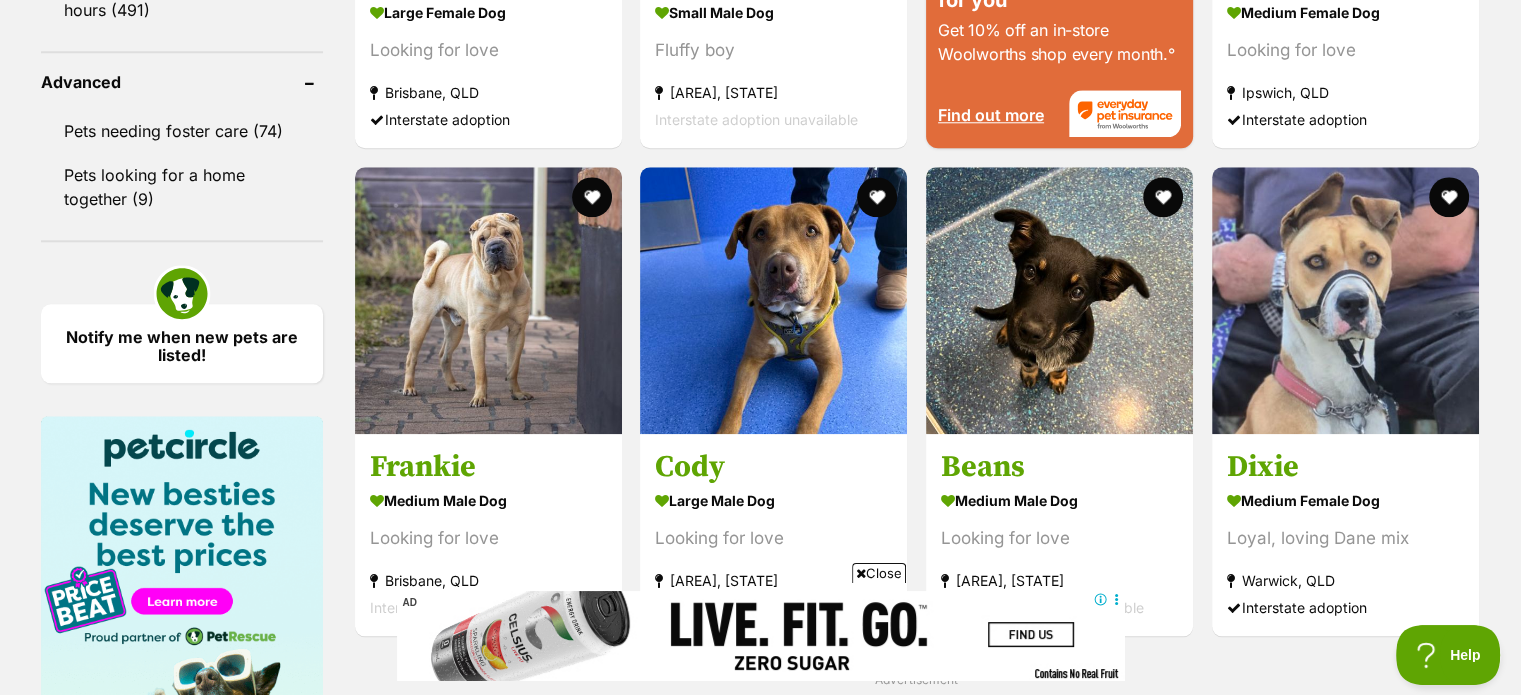 click on "Close" at bounding box center [879, 573] 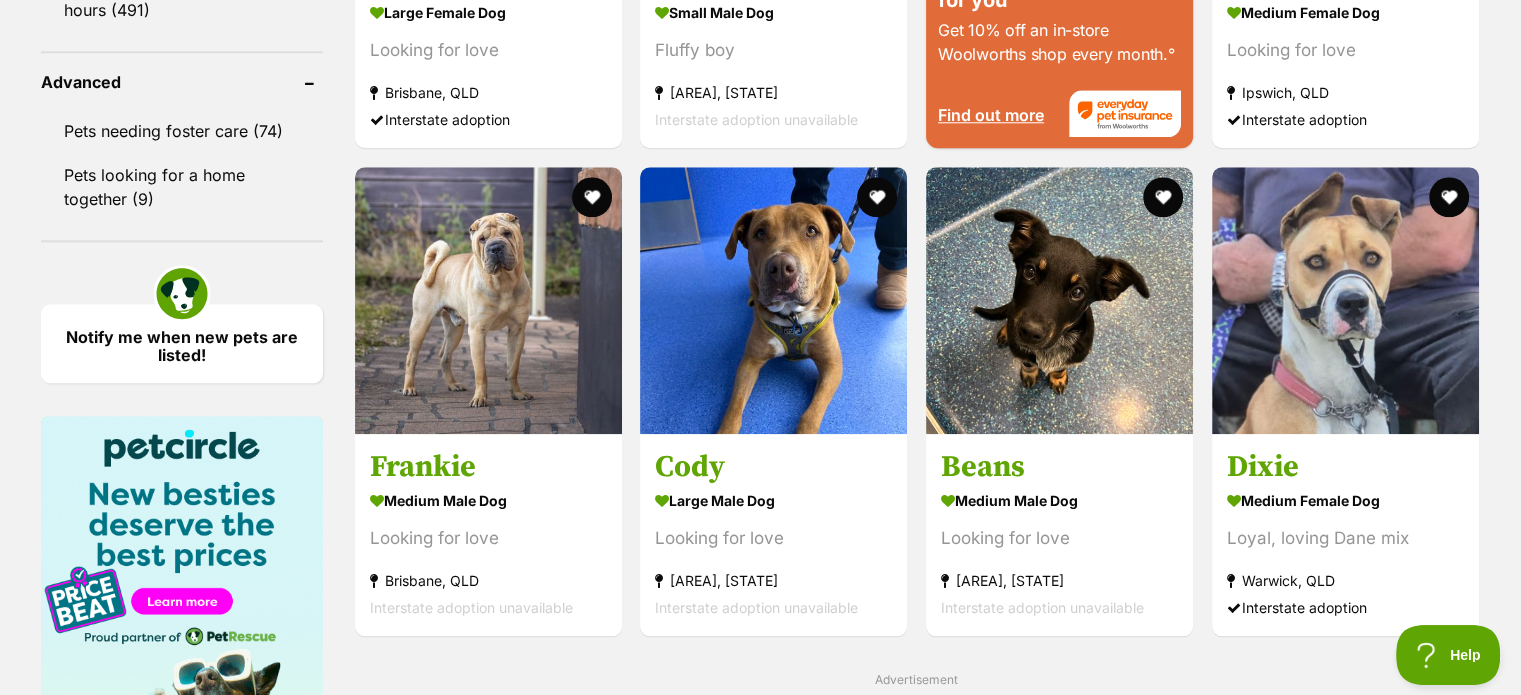 scroll, scrollTop: 0, scrollLeft: 0, axis: both 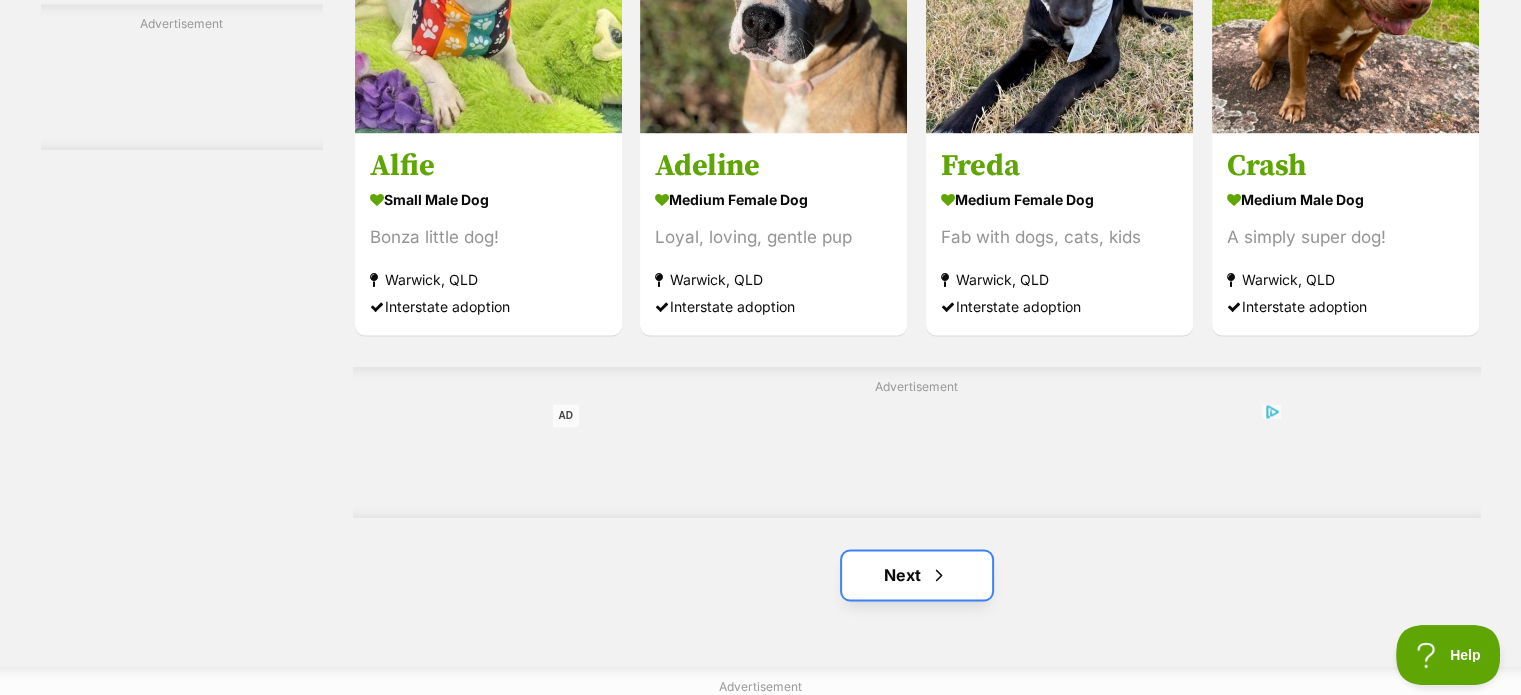 click on "Next" at bounding box center [917, 575] 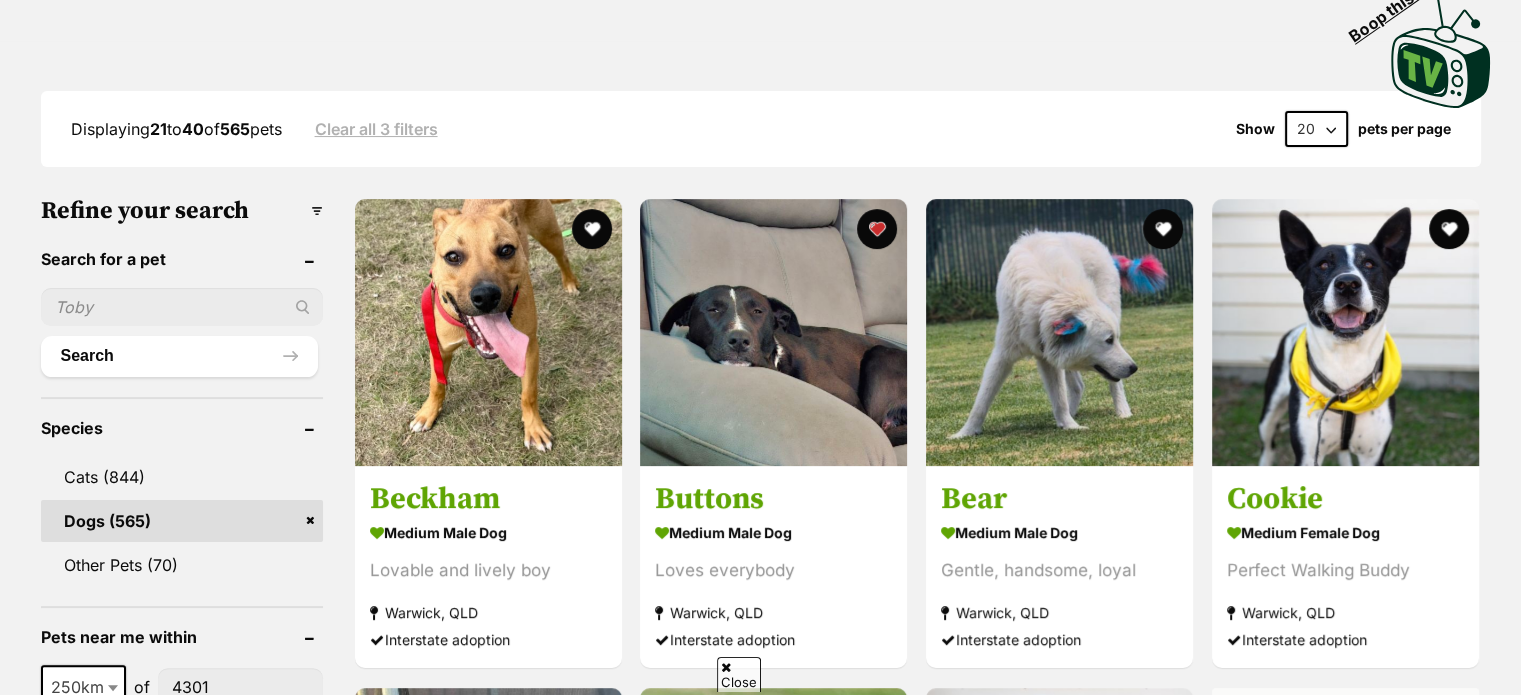 scroll, scrollTop: 400, scrollLeft: 0, axis: vertical 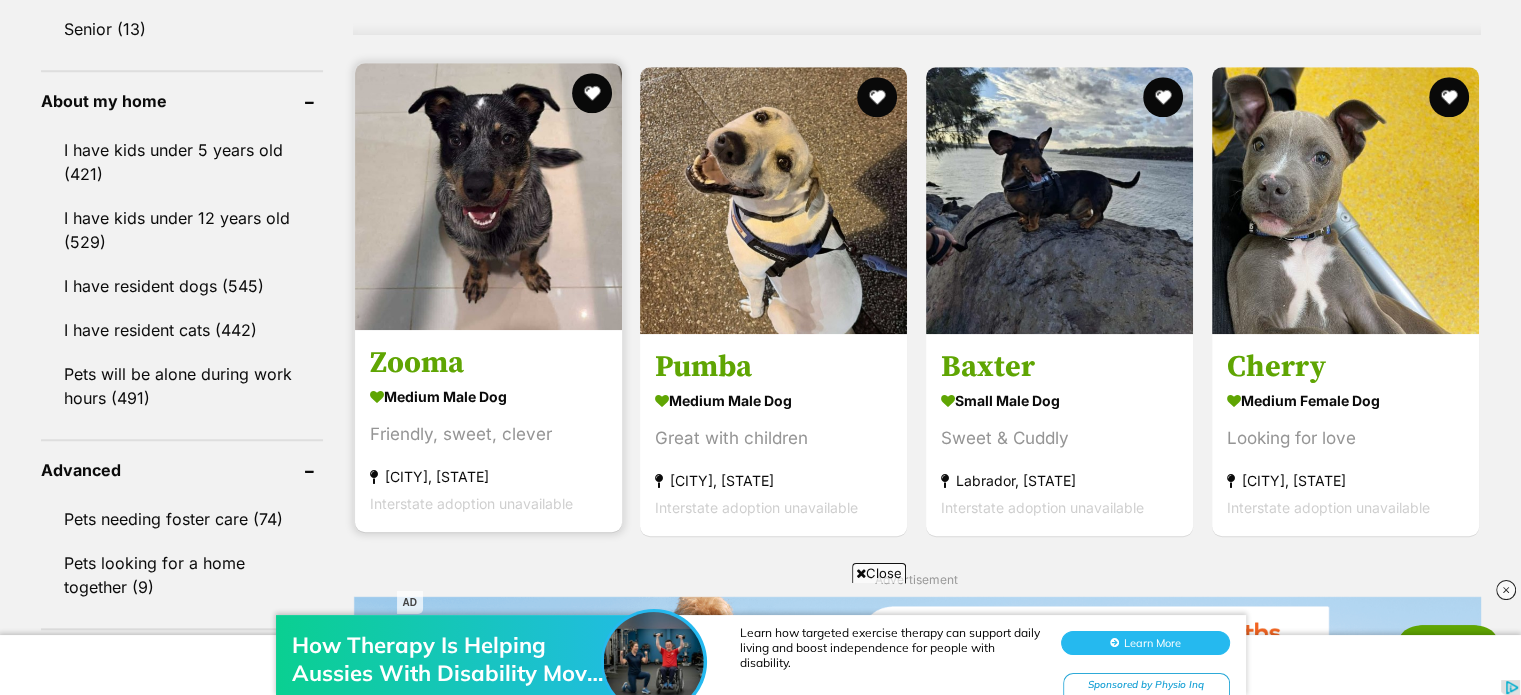 click on "medium male Dog
Friendly, sweet, clever
[CITY], [STATE]
Interstate adoption unavailable" at bounding box center [488, 449] 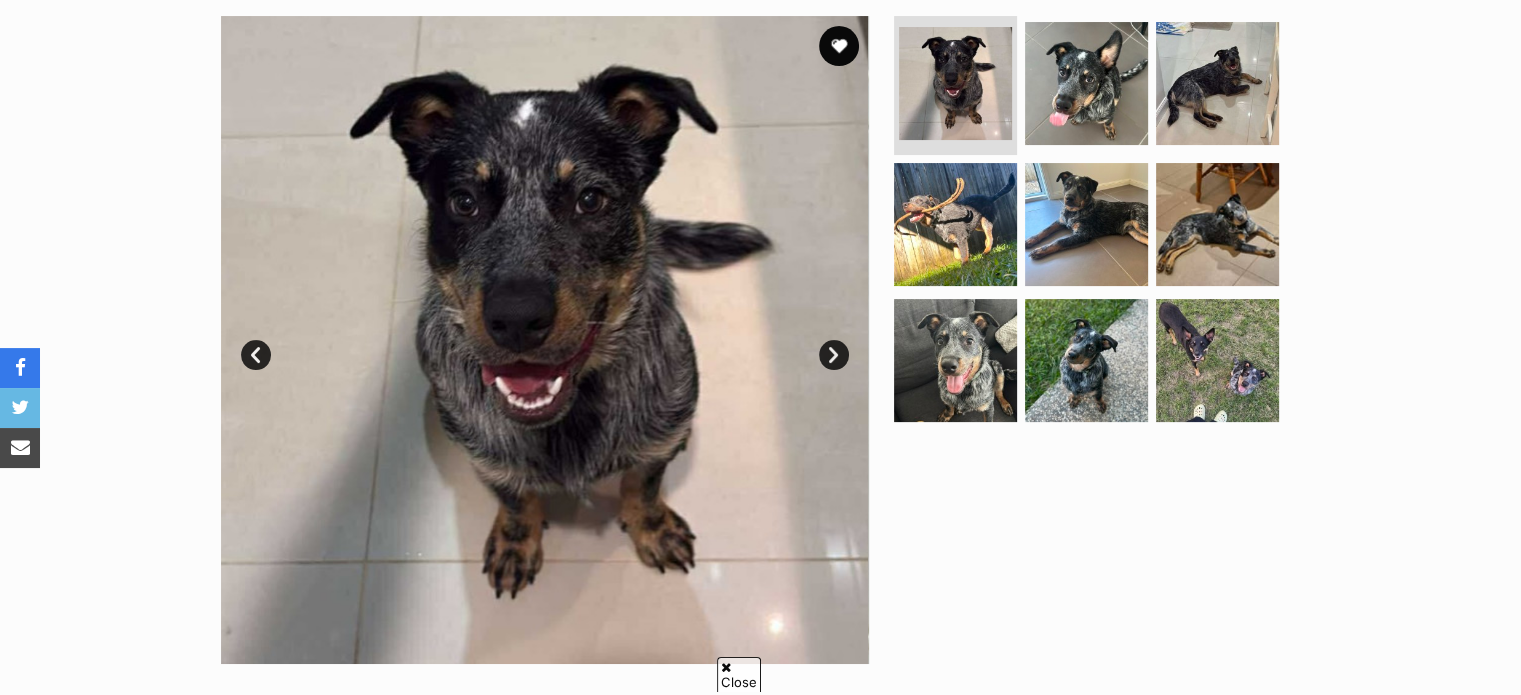 scroll, scrollTop: 400, scrollLeft: 0, axis: vertical 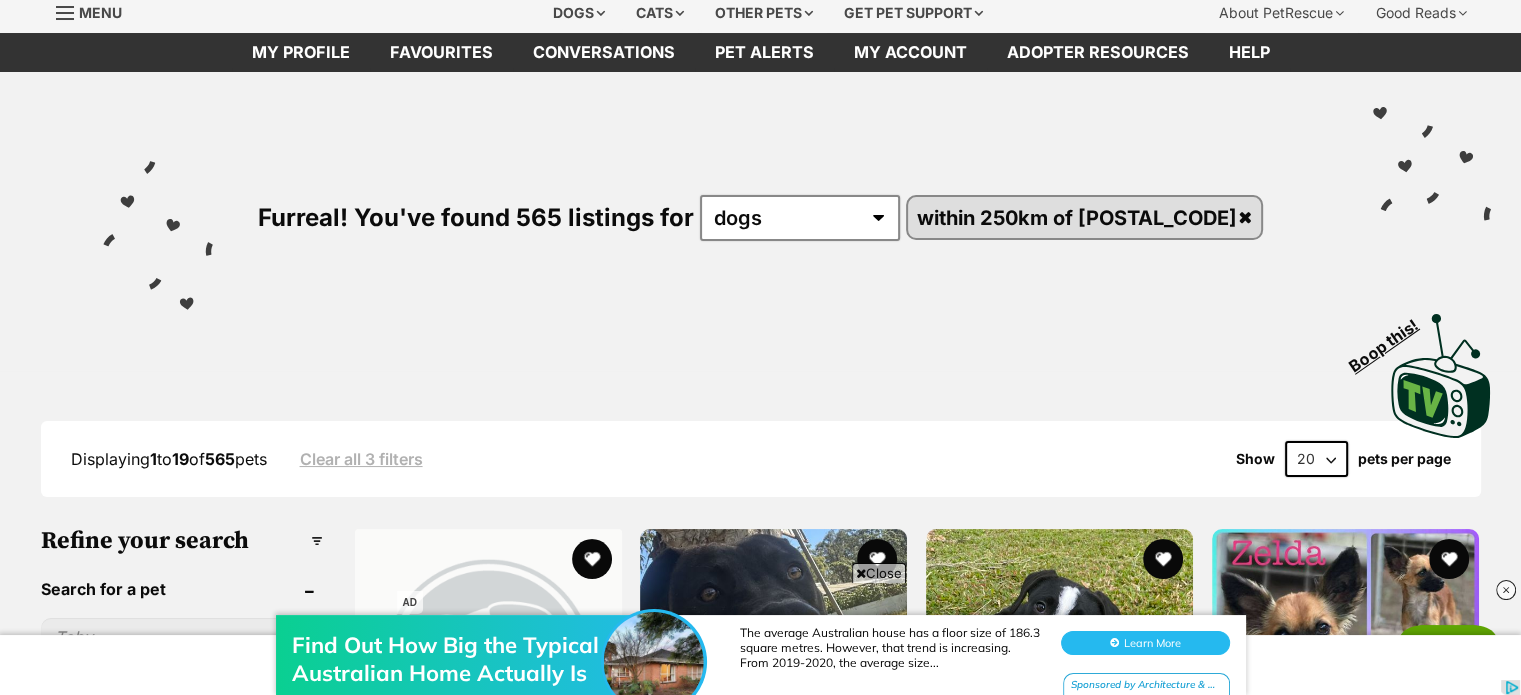 click on "Furreal! You've found 565 listings for
any type of pet
cats
dogs
other pets
within 250km of [POSTAL_CODE]
Visit PetRescue TV (external site)
Boop this!" at bounding box center (760, 257) 